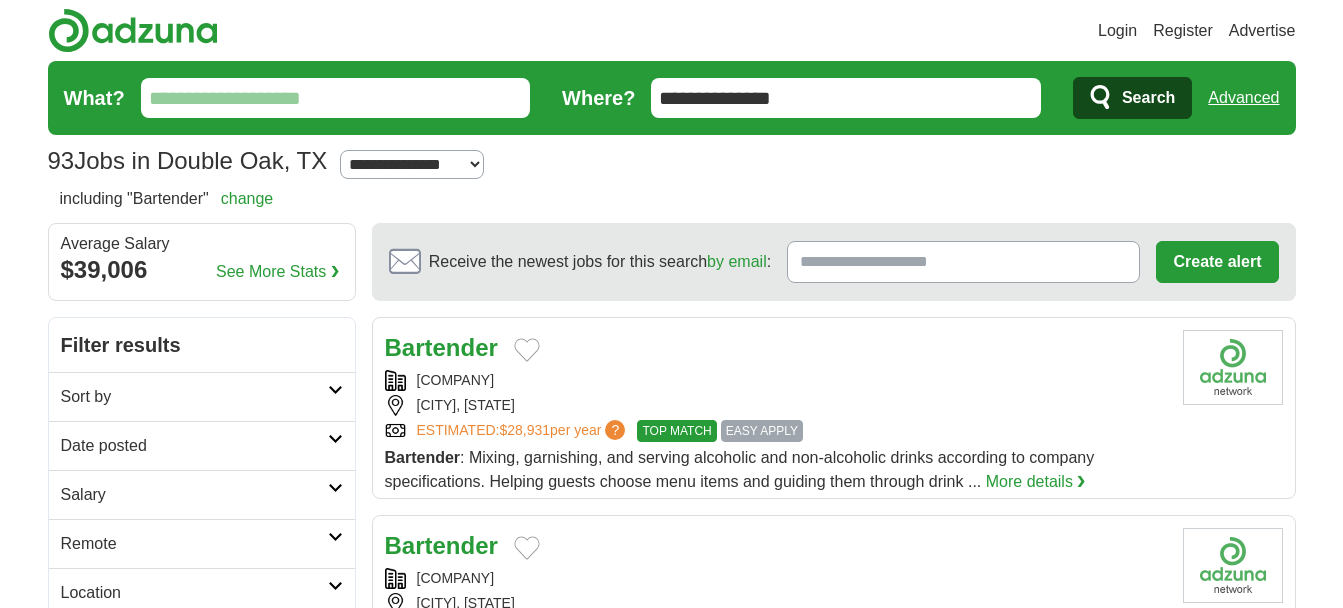 scroll, scrollTop: 0, scrollLeft: 0, axis: both 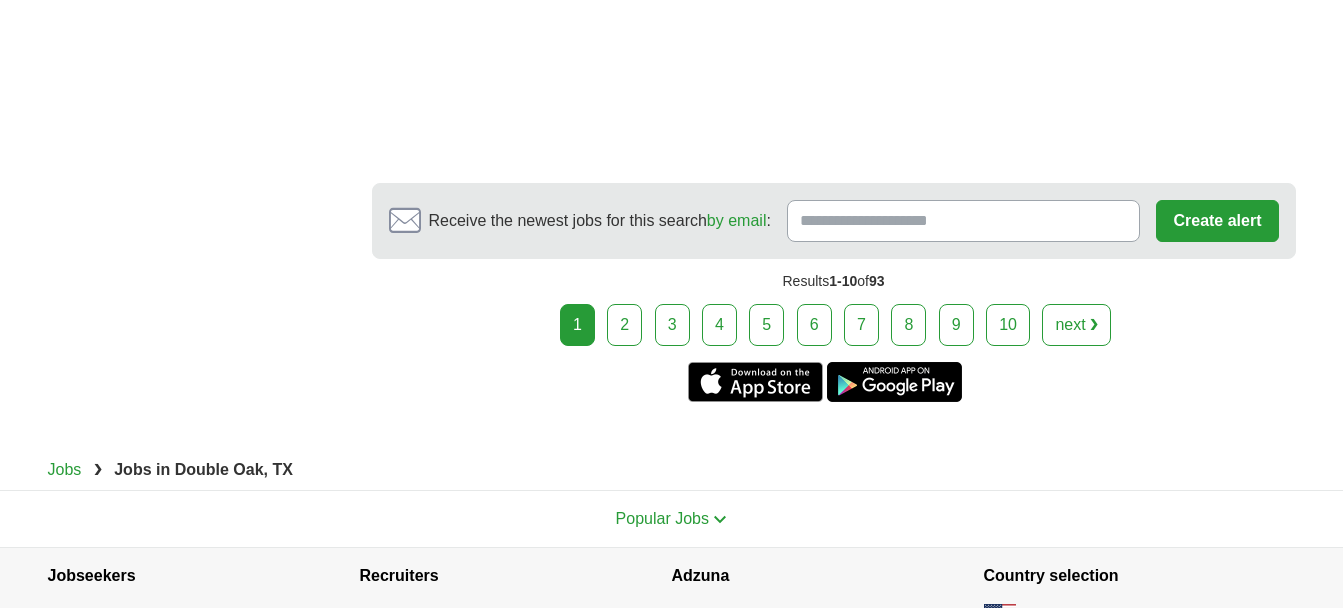 click on "2" at bounding box center [624, 325] 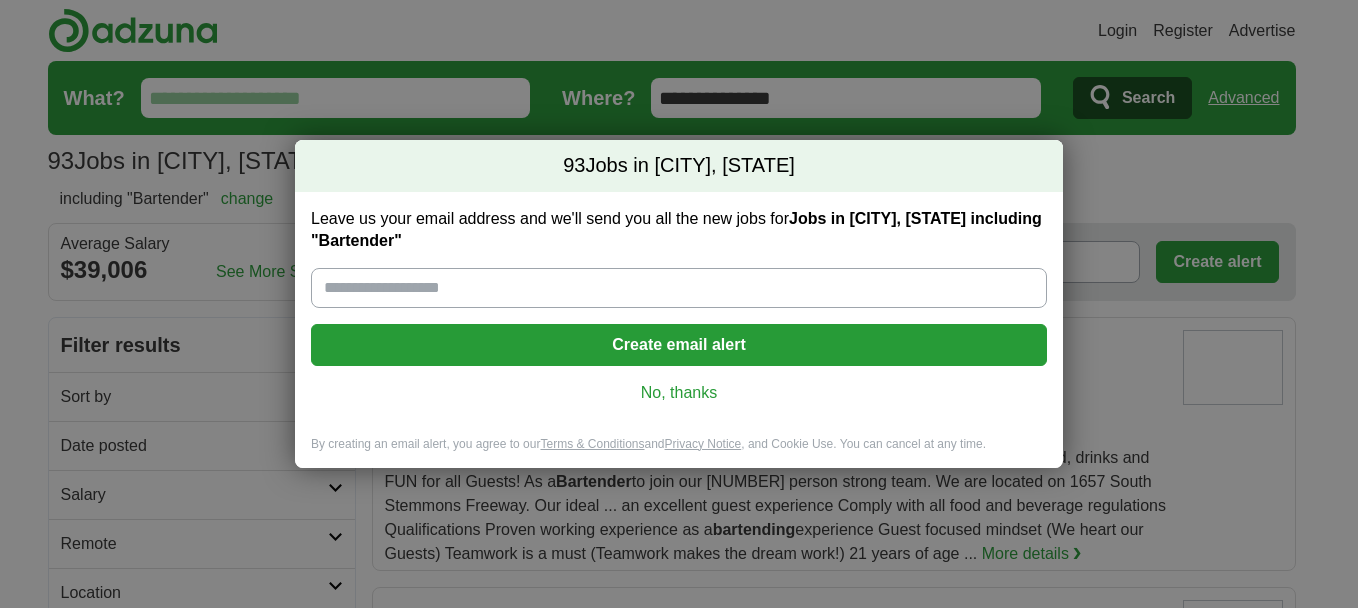 scroll, scrollTop: 0, scrollLeft: 0, axis: both 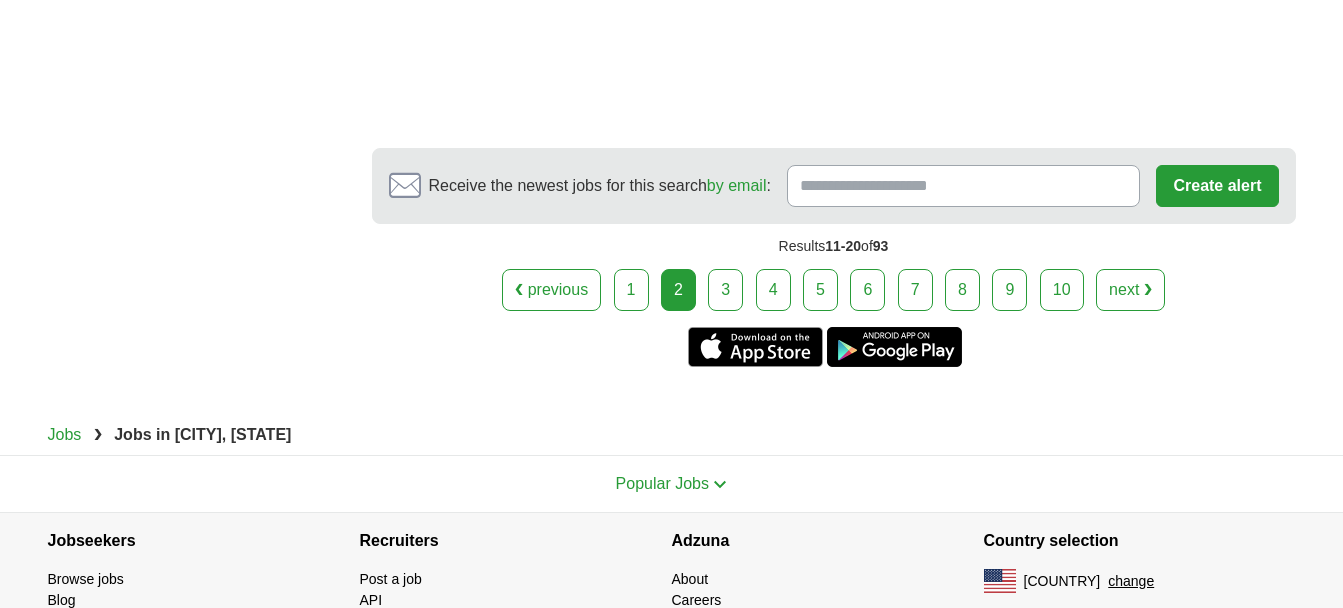 click on "3" at bounding box center (725, 290) 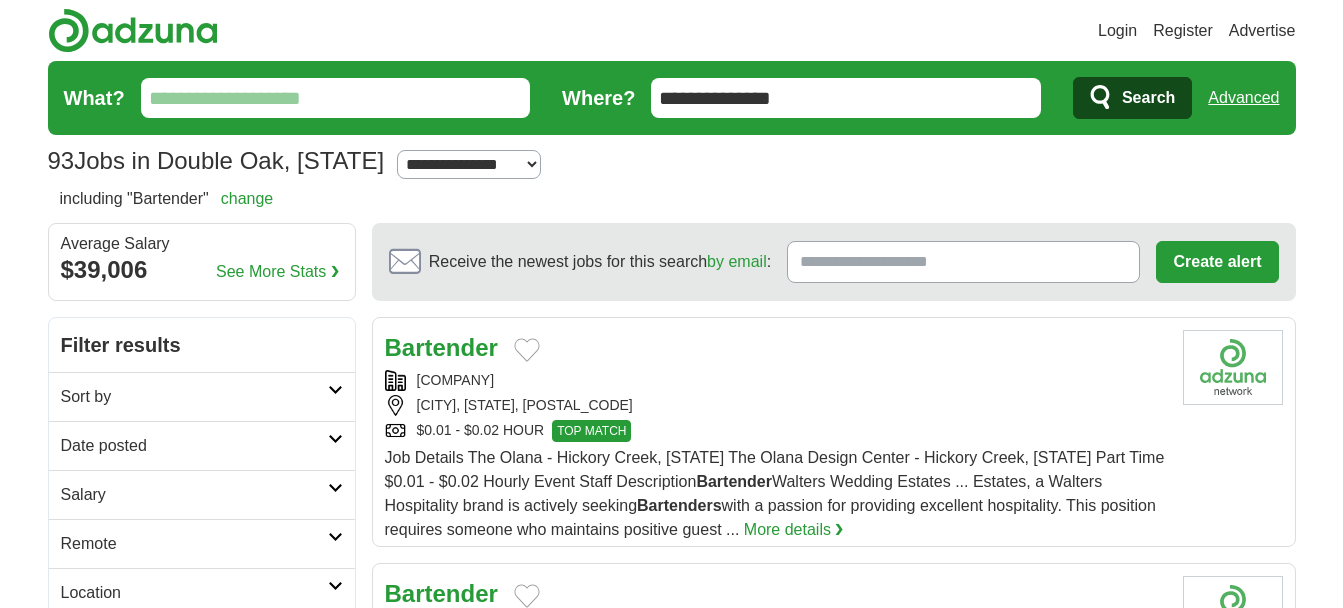 scroll, scrollTop: 0, scrollLeft: 0, axis: both 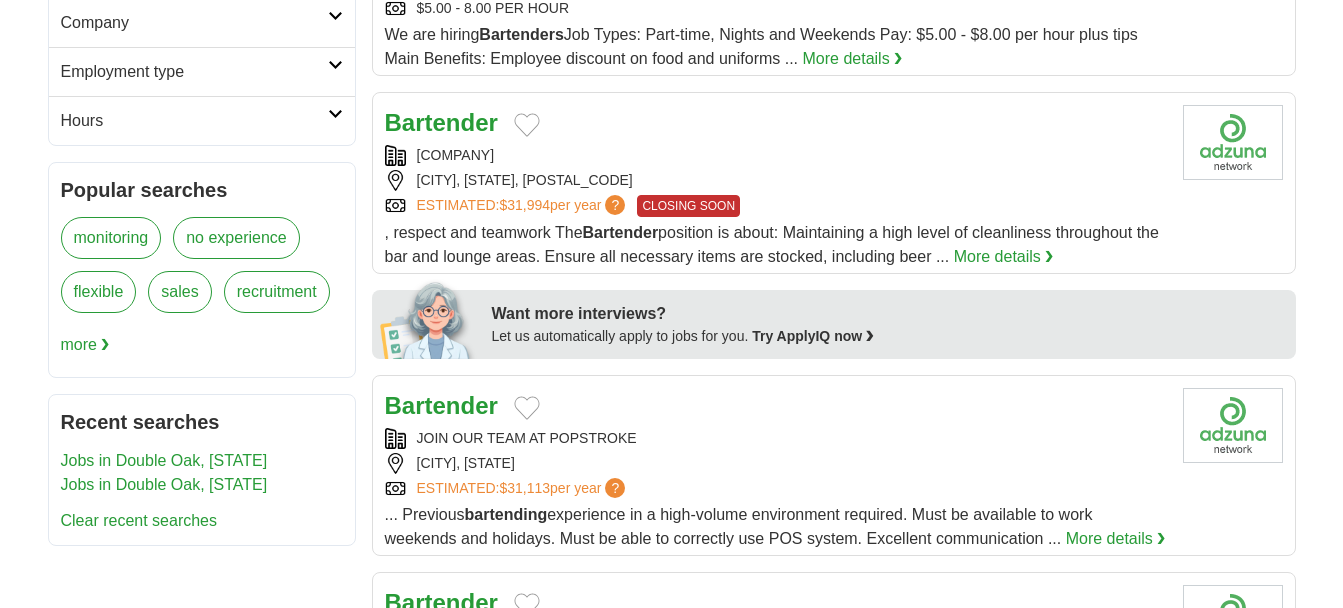 click on "Bartender" at bounding box center (441, 122) 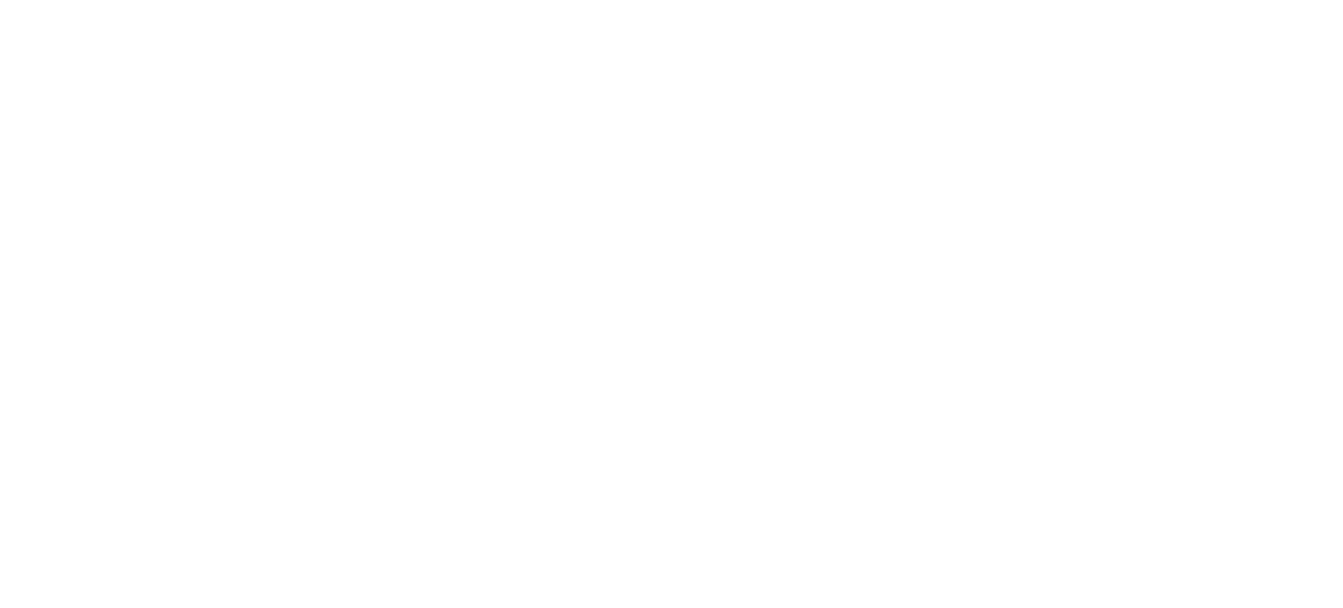 scroll, scrollTop: 2956, scrollLeft: 0, axis: vertical 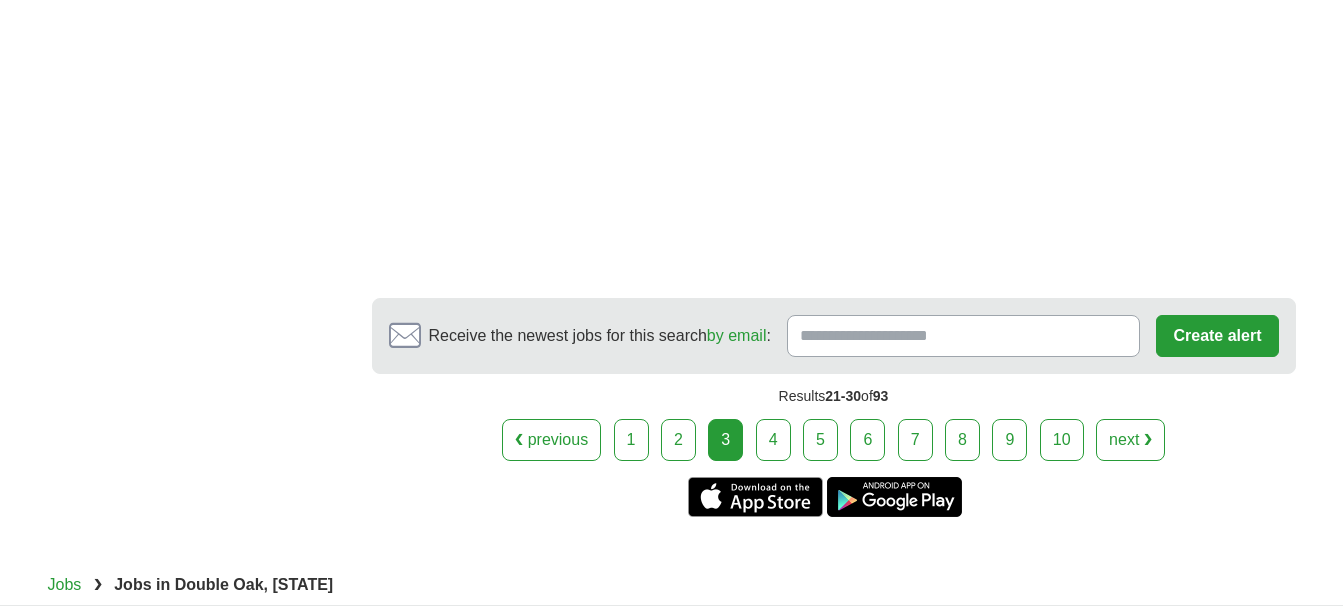click on "4" at bounding box center [773, 440] 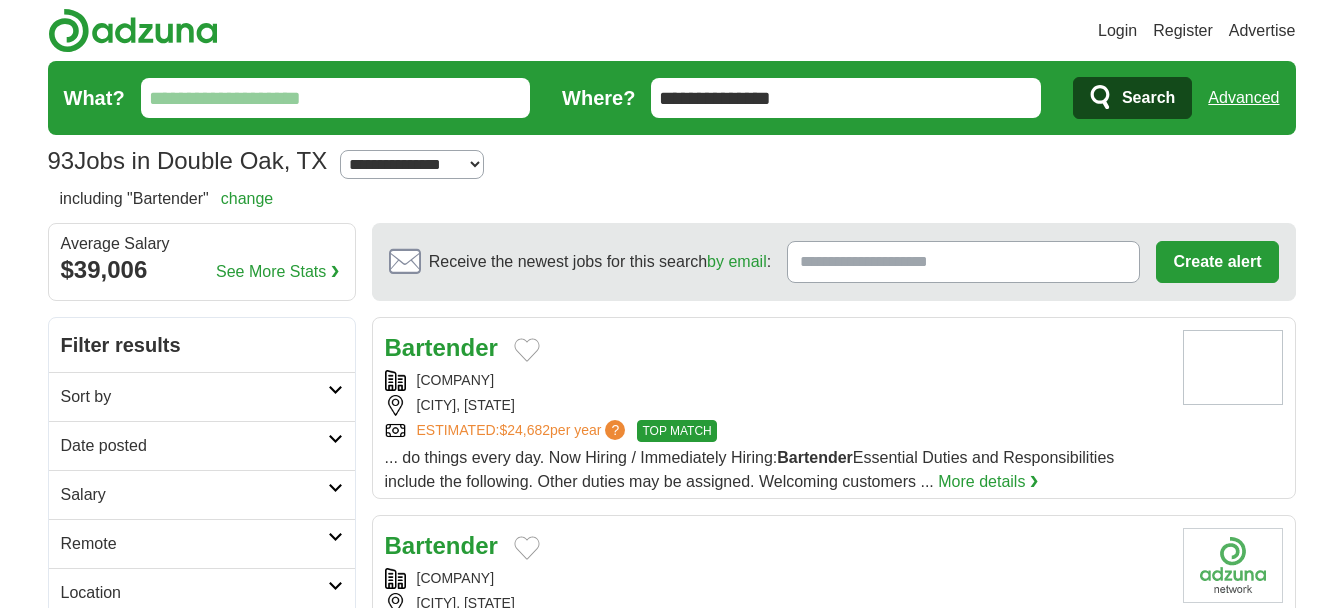 scroll, scrollTop: 0, scrollLeft: 0, axis: both 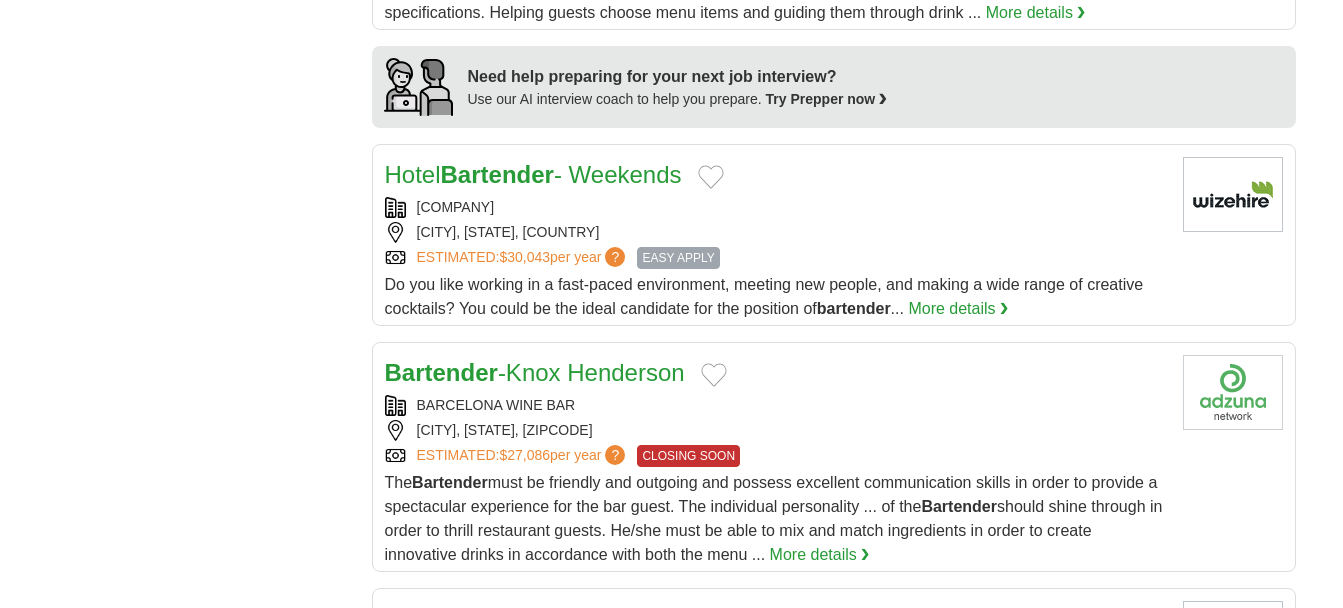 click on "EASY APPLY" at bounding box center (678, 258) 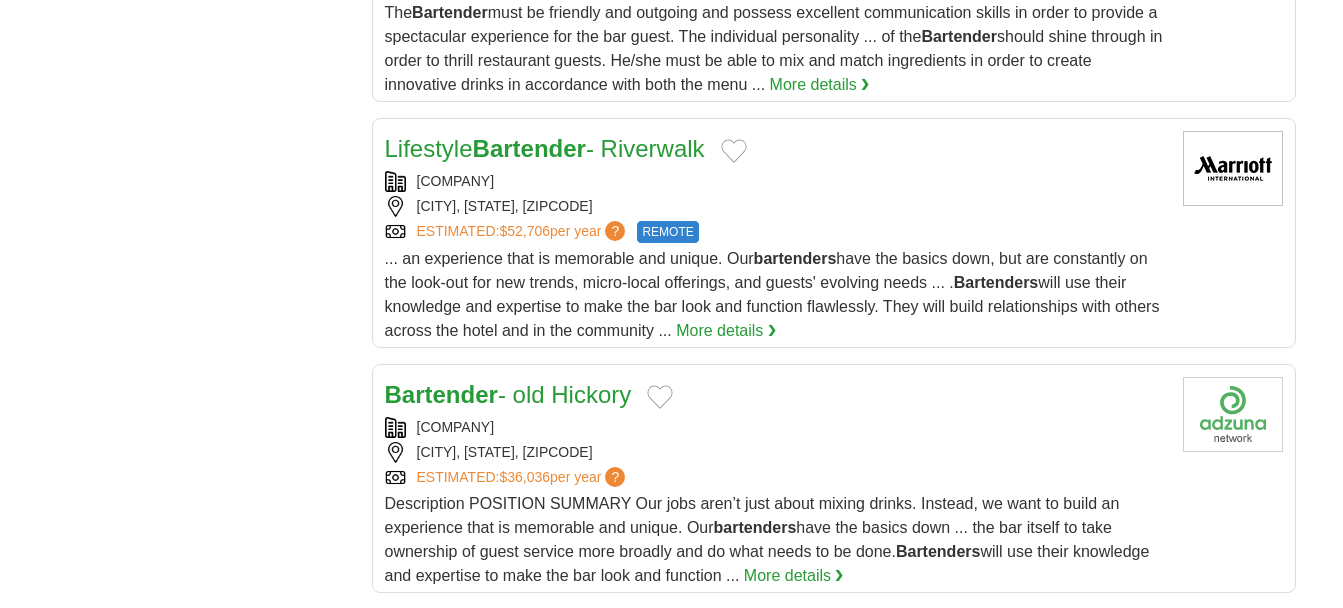 scroll, scrollTop: 2092, scrollLeft: 0, axis: vertical 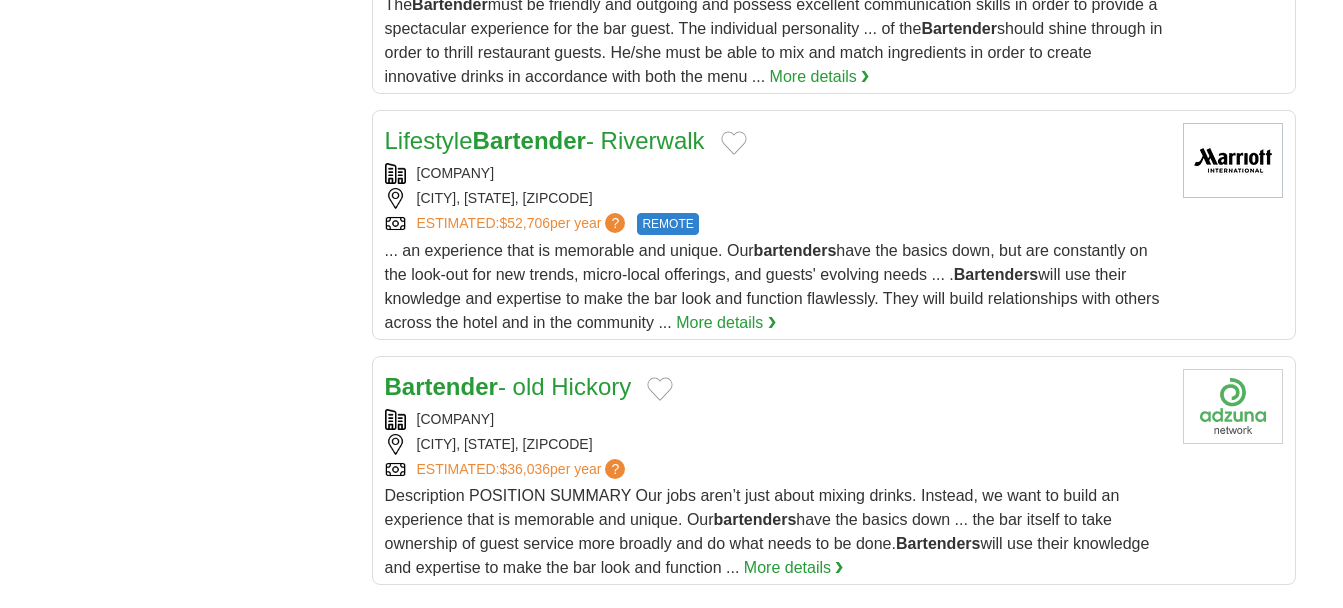 click on "Bartender" at bounding box center [529, 140] 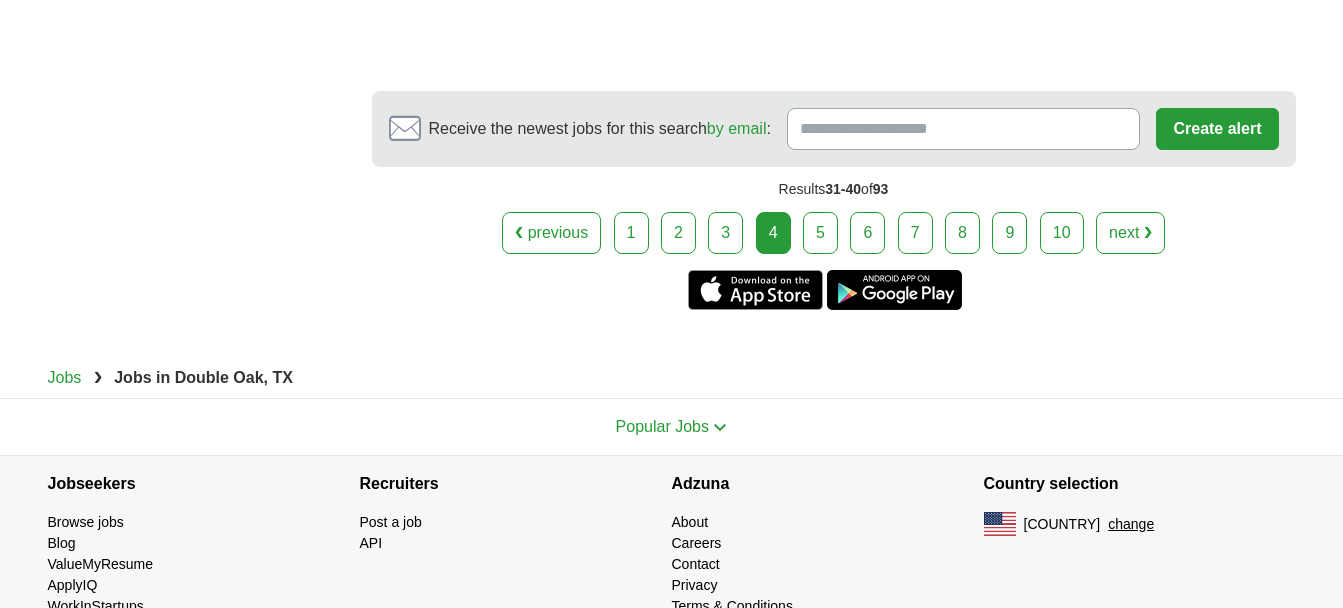 scroll, scrollTop: 3835, scrollLeft: 0, axis: vertical 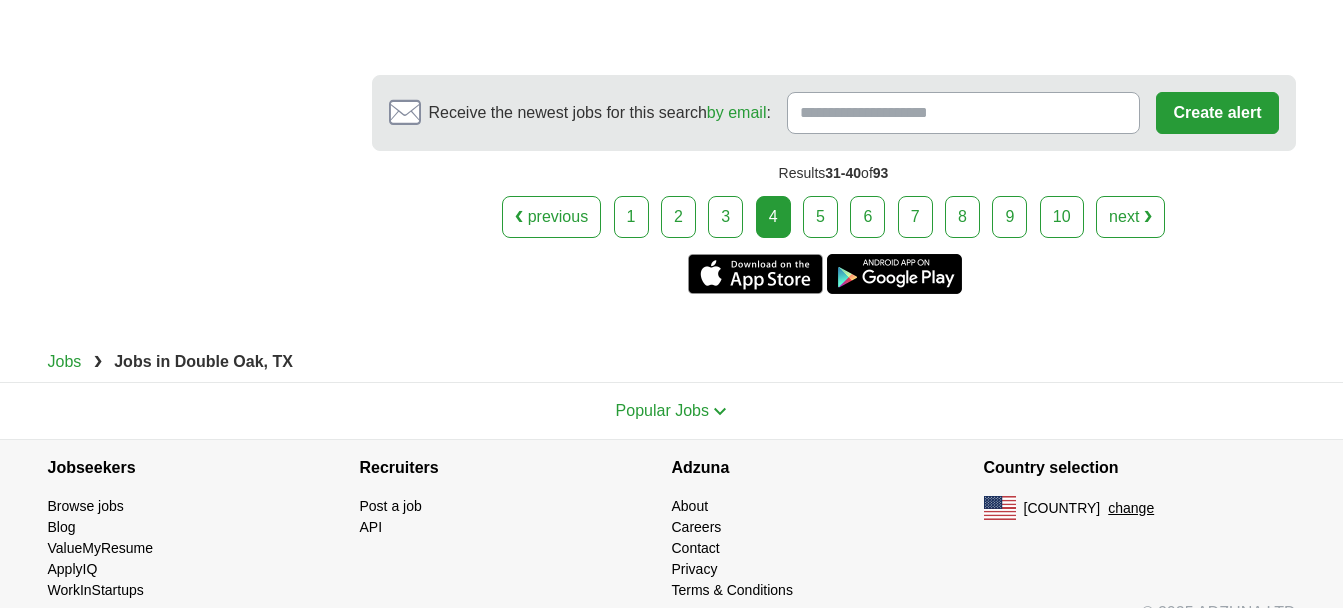 click on "5" at bounding box center (820, 217) 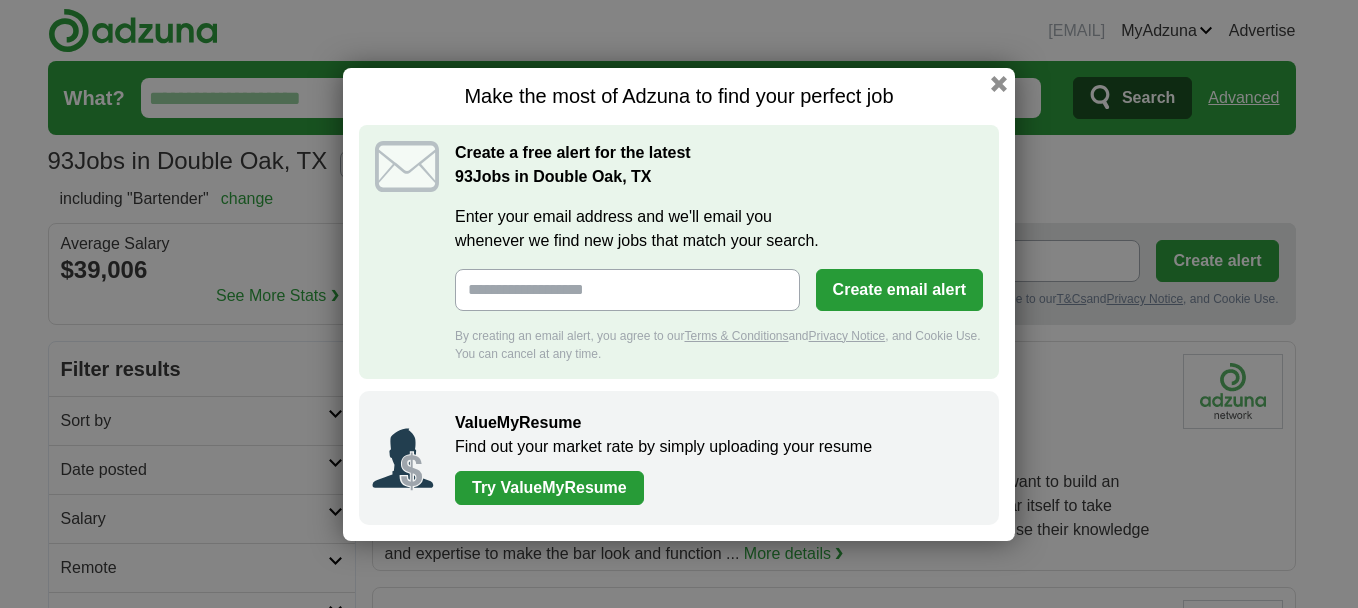 scroll, scrollTop: 0, scrollLeft: 0, axis: both 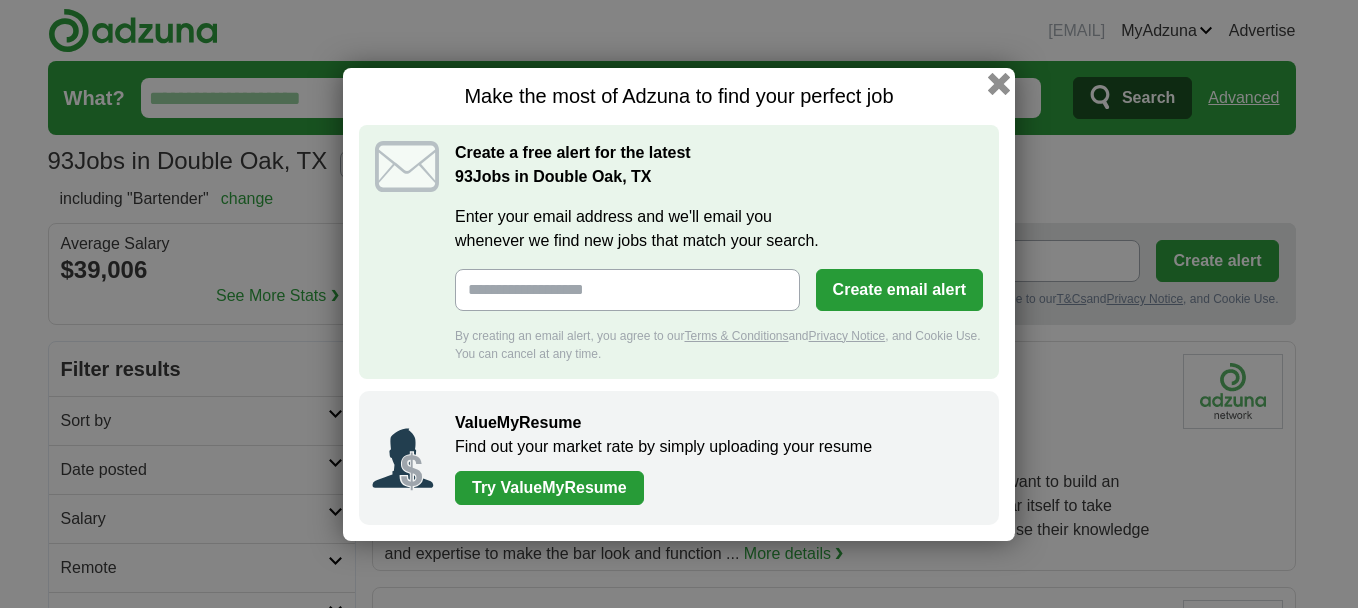 click at bounding box center [999, 83] 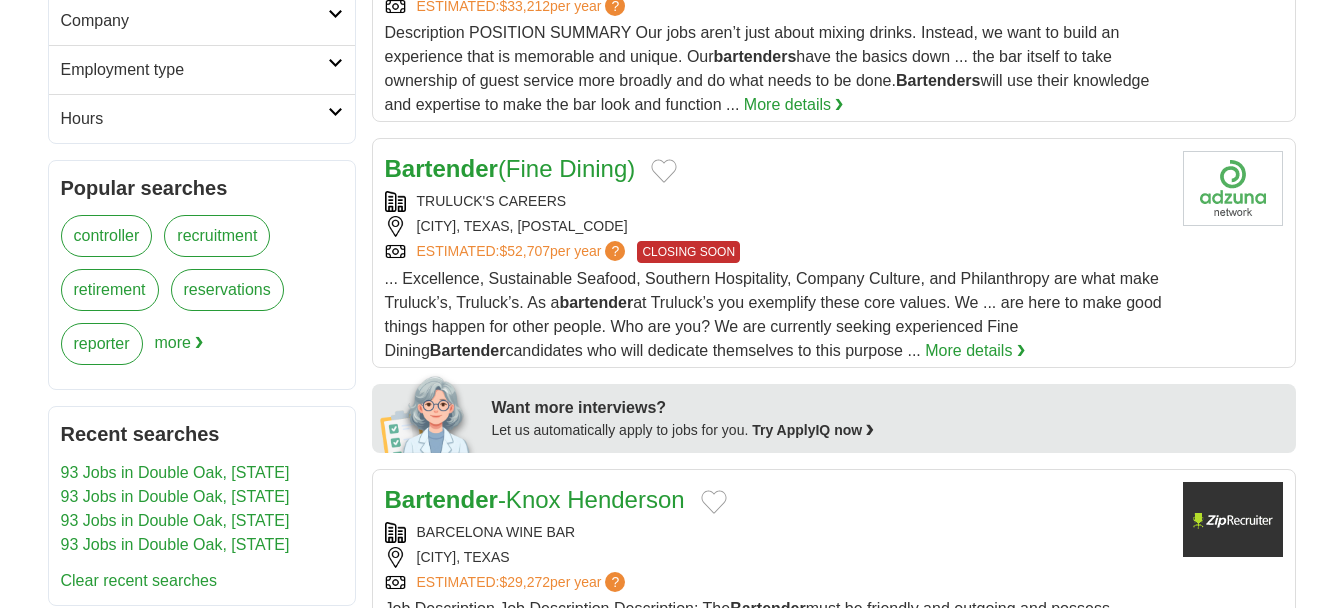 scroll, scrollTop: 725, scrollLeft: 0, axis: vertical 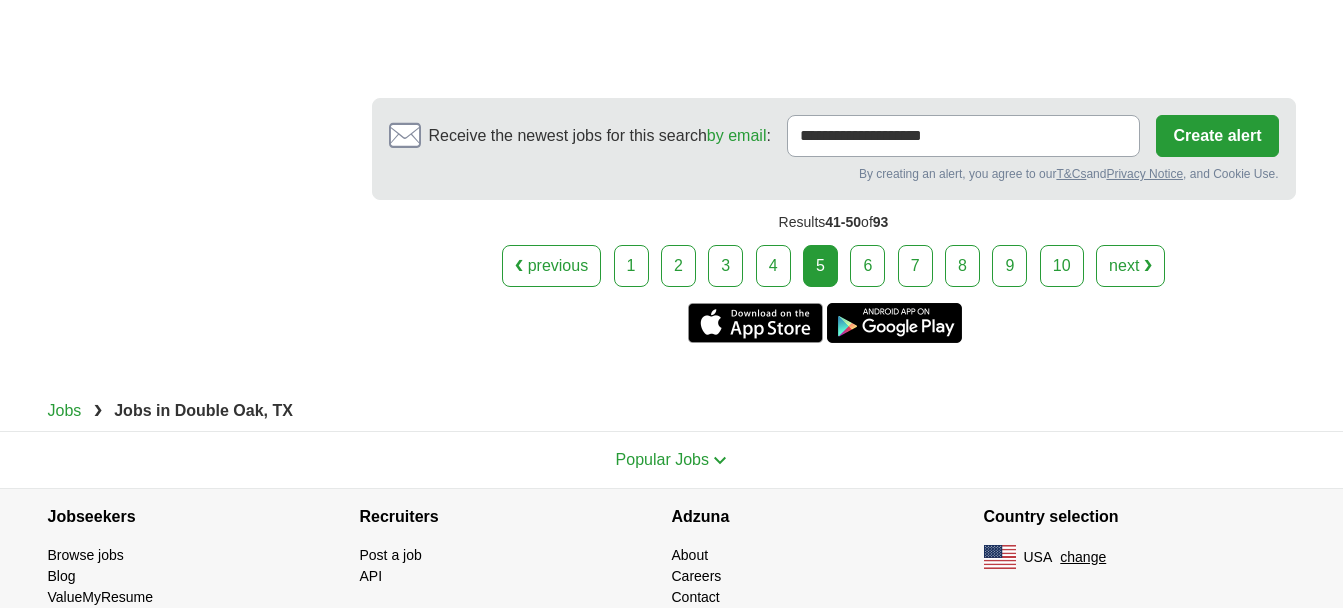 click on "6" at bounding box center [867, 266] 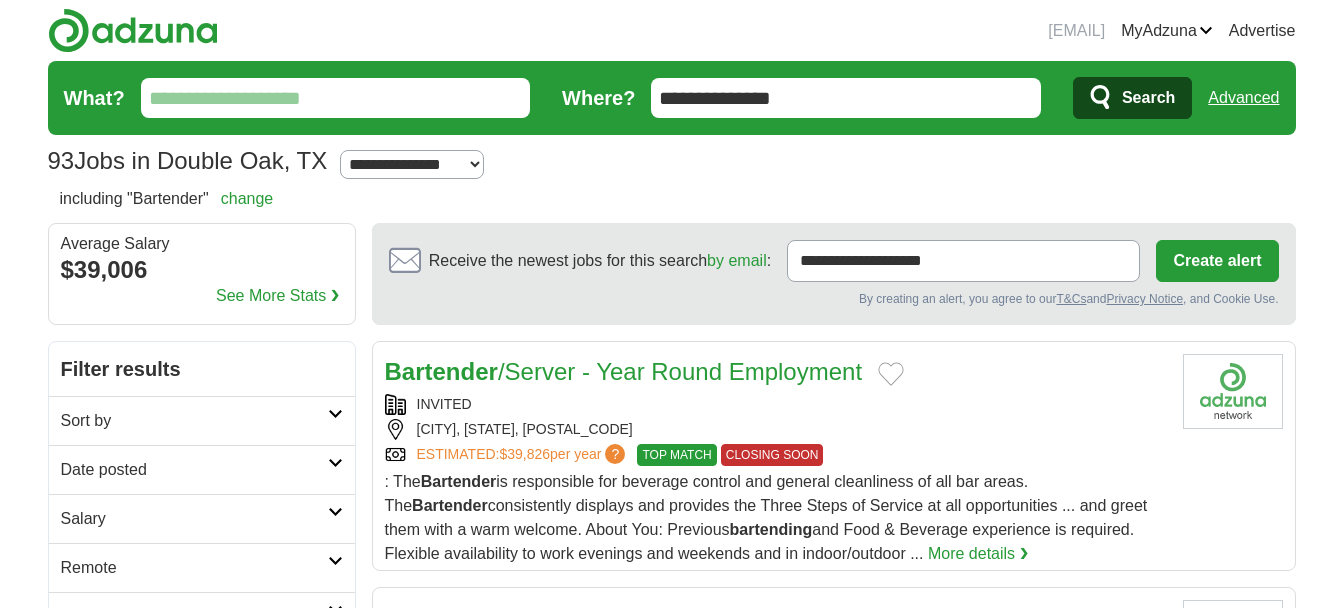 scroll, scrollTop: 0, scrollLeft: 0, axis: both 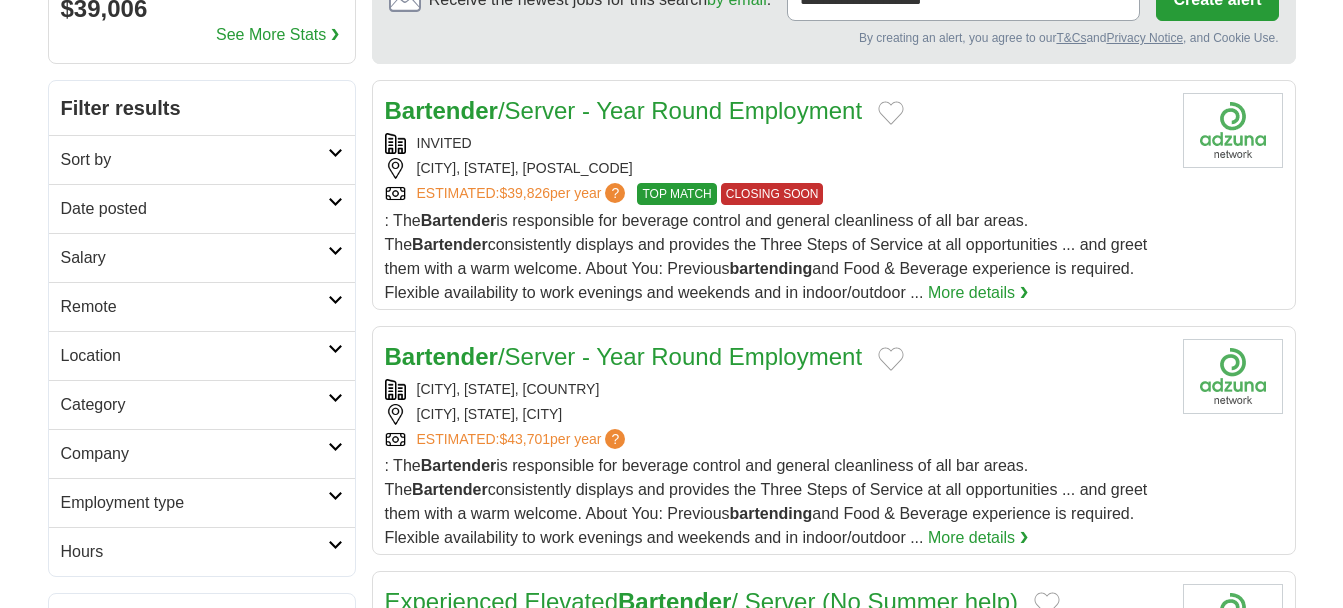 click on "Bartender /Server - Year Round Employment" at bounding box center (624, 110) 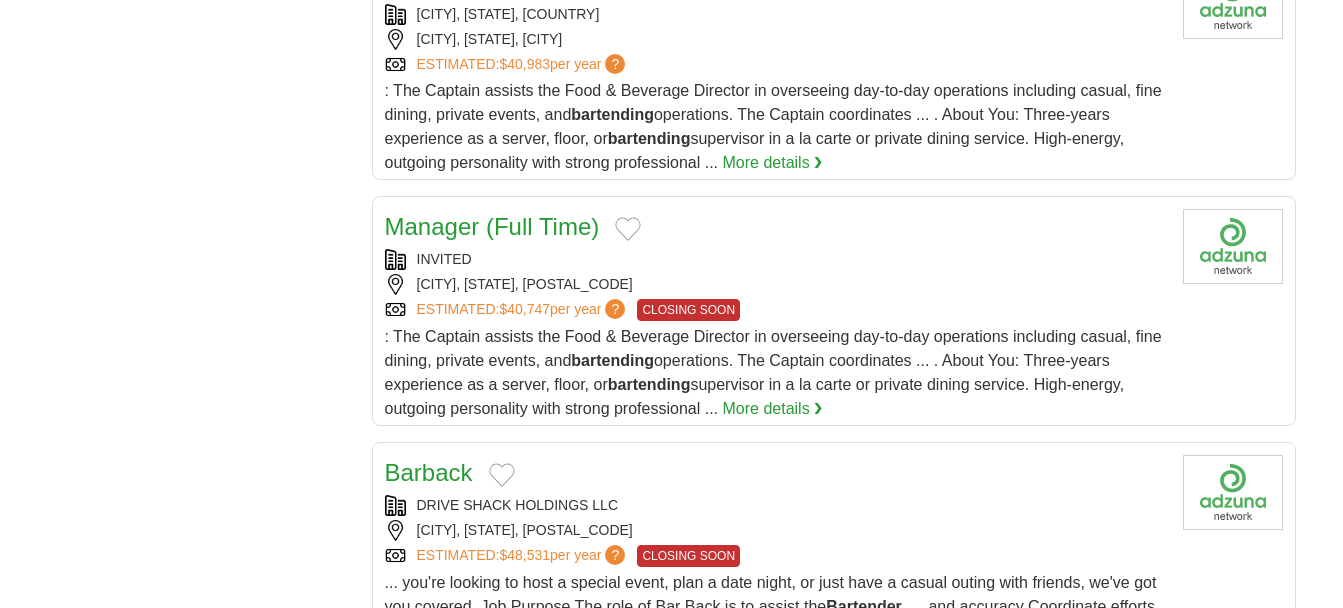 scroll, scrollTop: 2016, scrollLeft: 0, axis: vertical 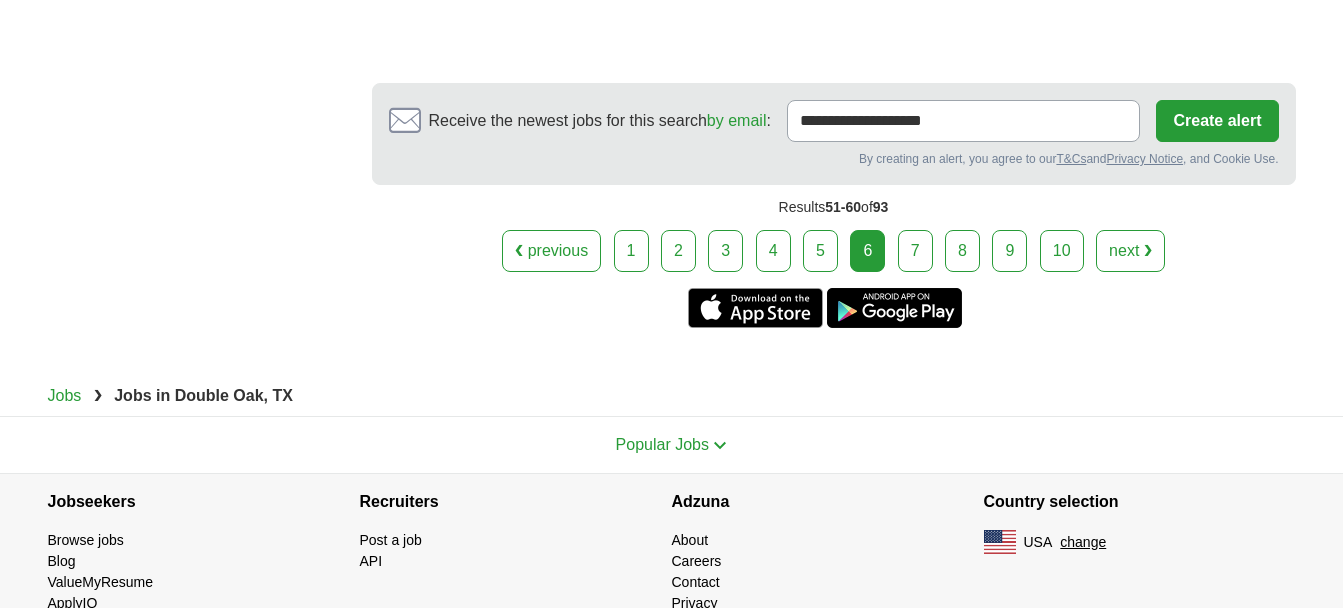 click on "7" at bounding box center (915, 251) 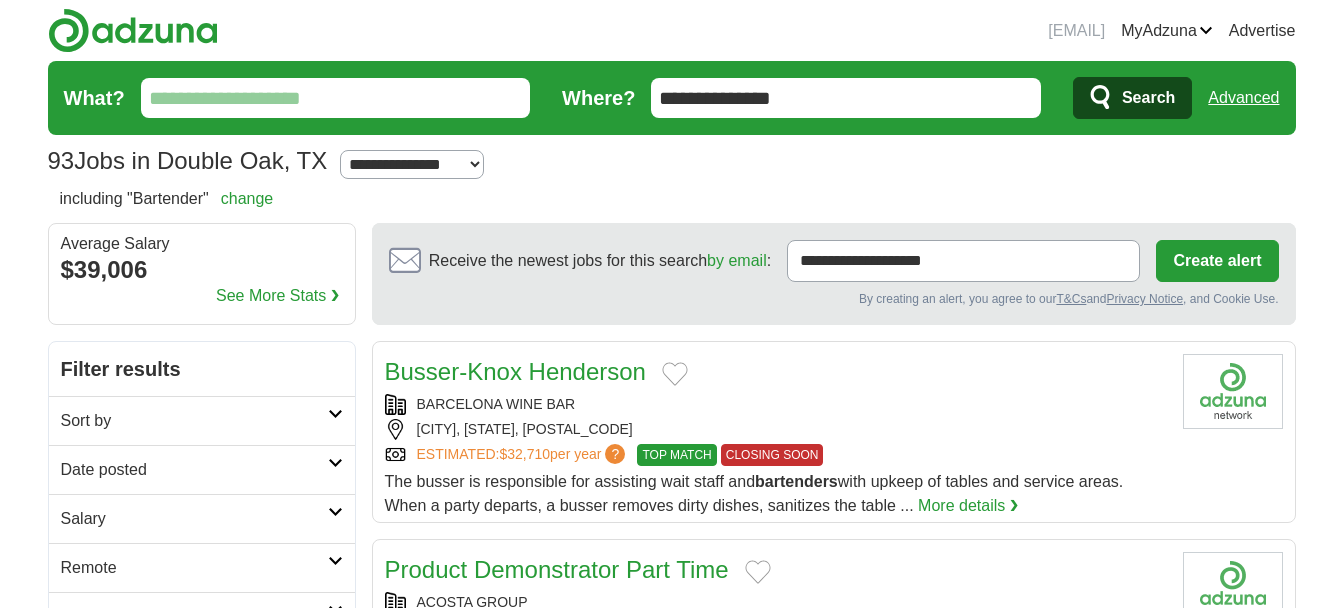 scroll, scrollTop: 0, scrollLeft: 0, axis: both 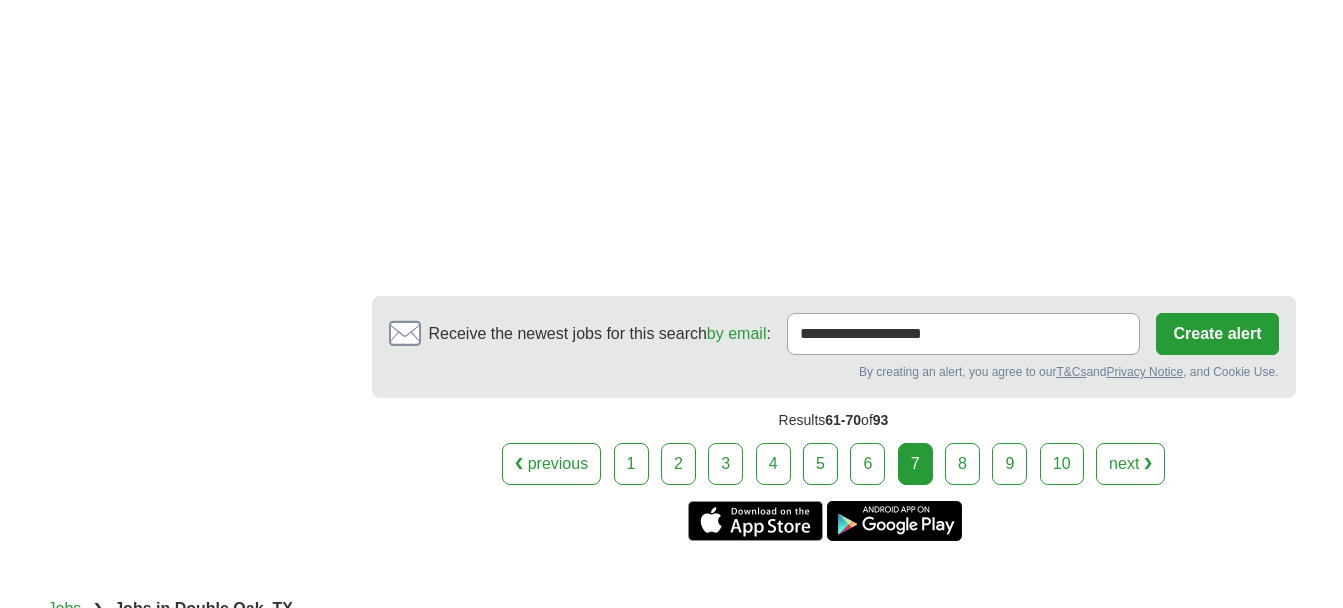 click on "8" at bounding box center [962, 464] 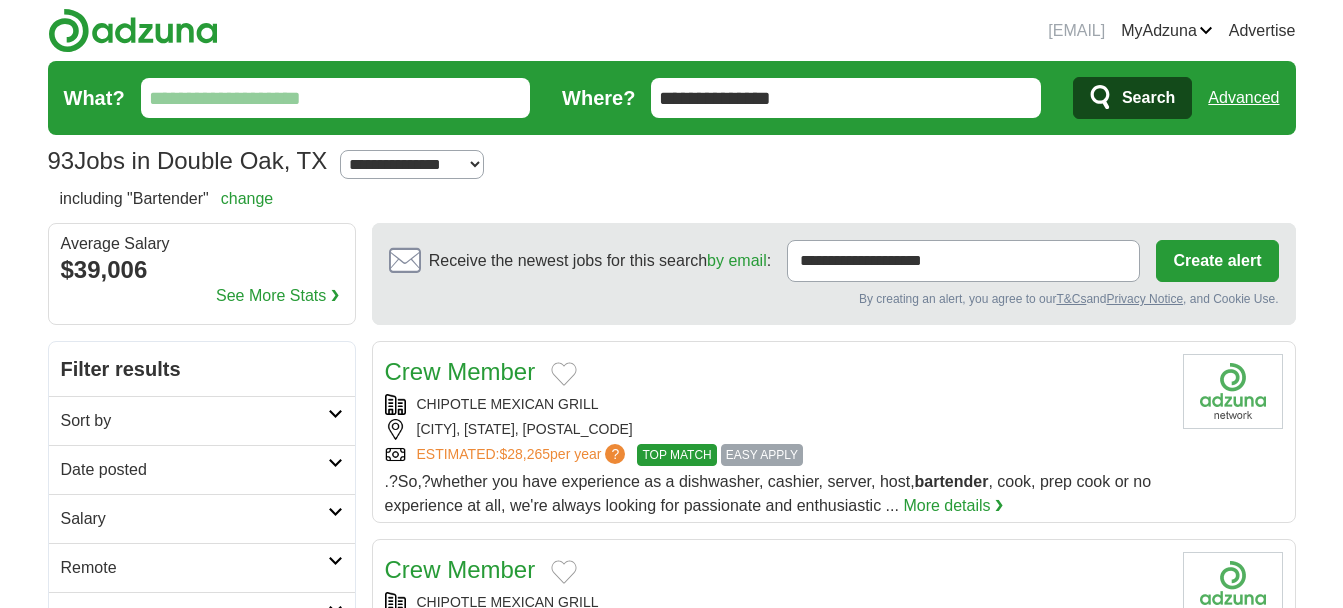 scroll, scrollTop: 0, scrollLeft: 0, axis: both 